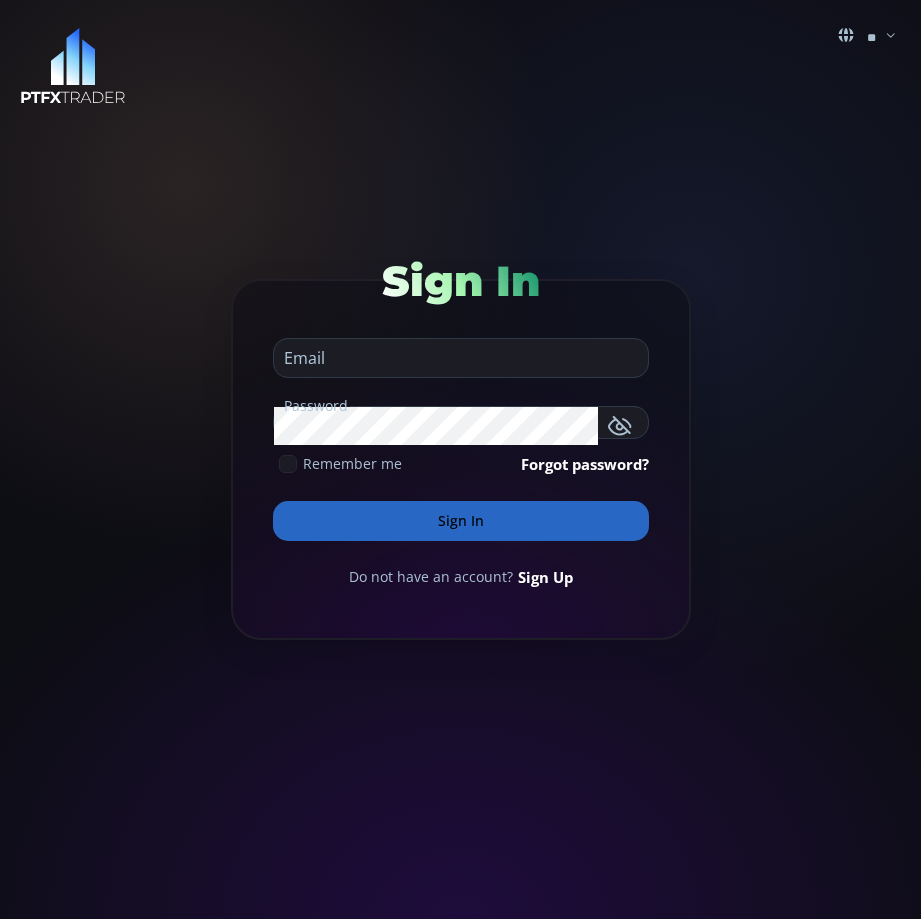 scroll, scrollTop: 0, scrollLeft: 0, axis: both 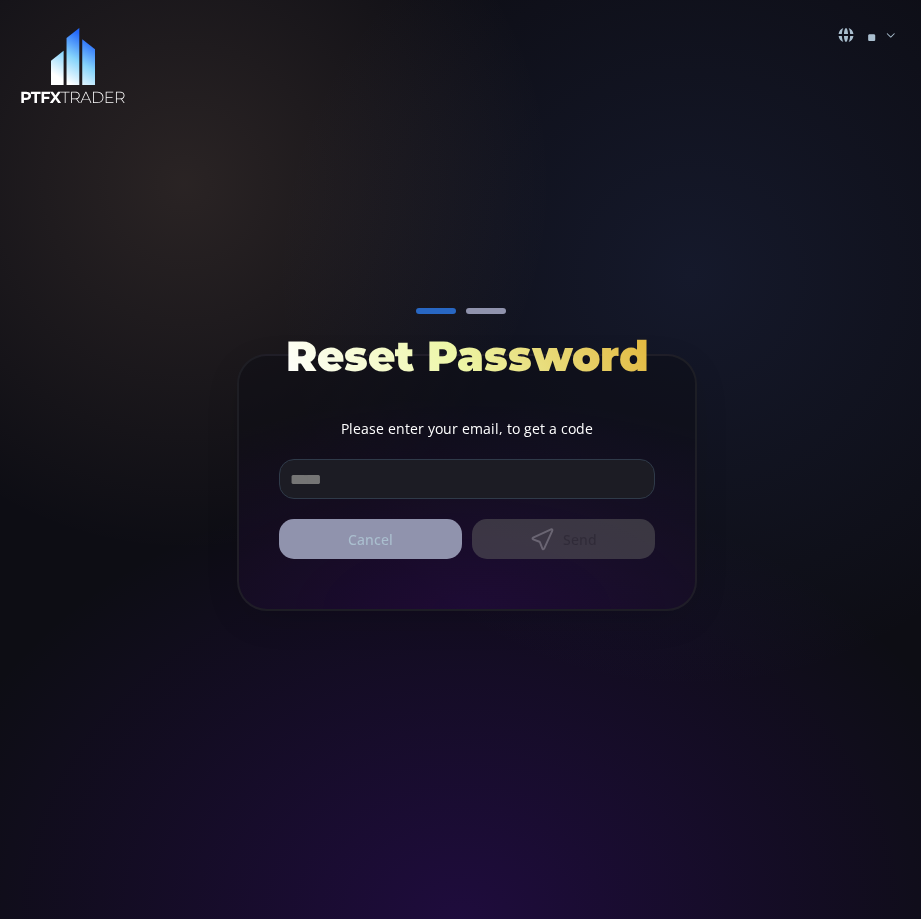 click on "Cancel" 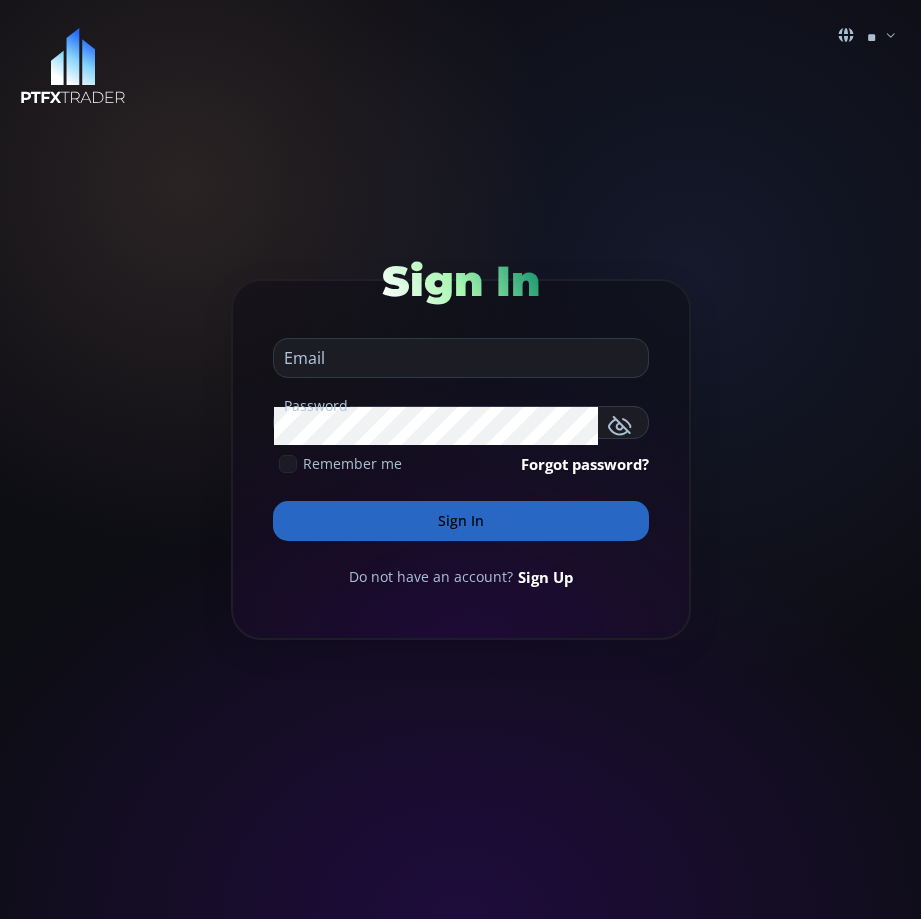 click on "Forgot password?" at bounding box center [585, 464] 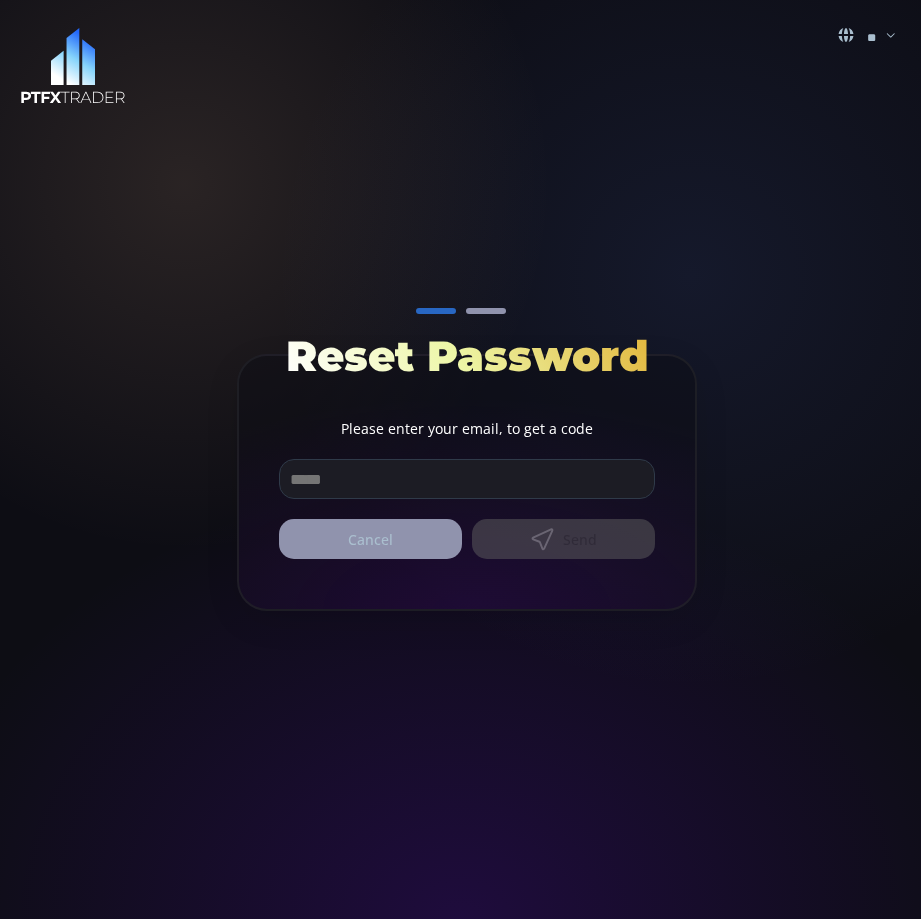 click at bounding box center [467, 479] 